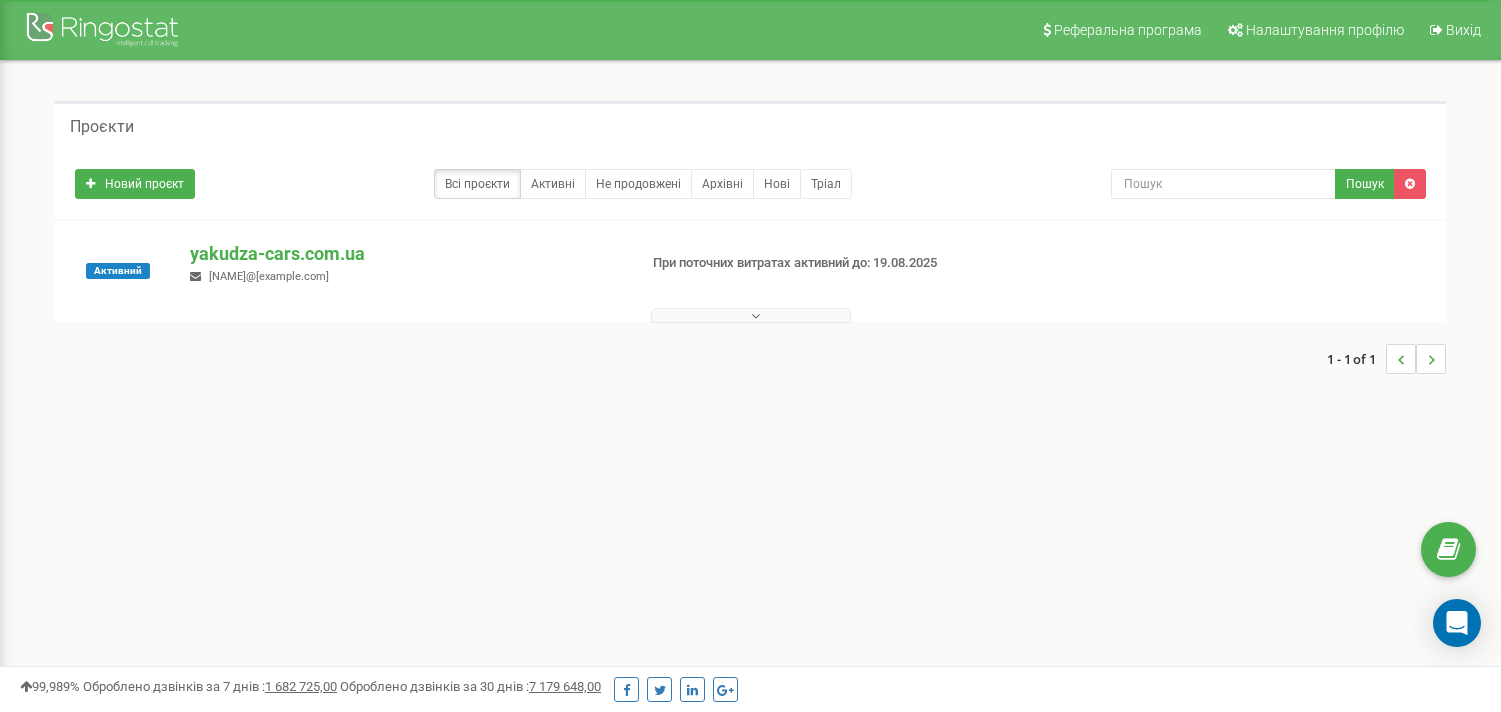 scroll, scrollTop: 0, scrollLeft: 0, axis: both 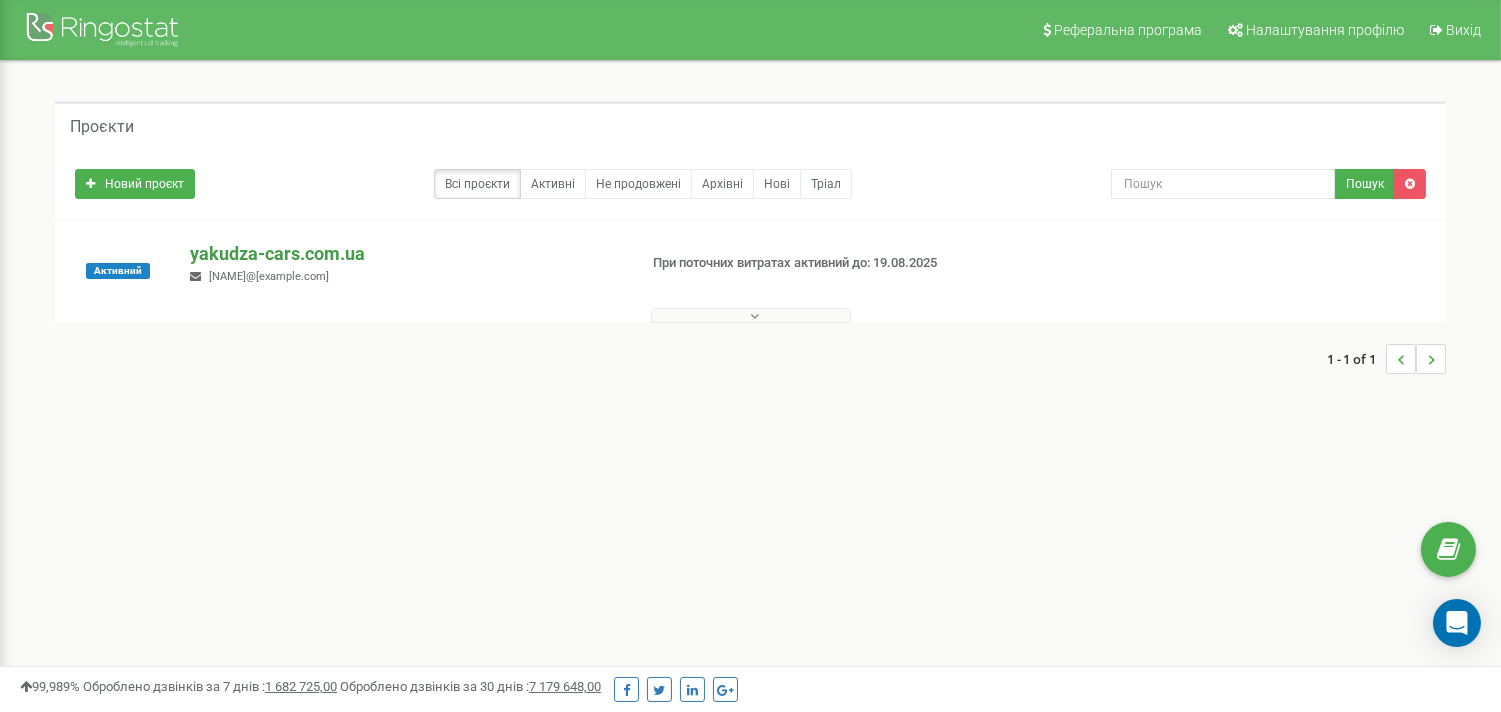 click on "yakudza-cars.com.ua" at bounding box center (405, 254) 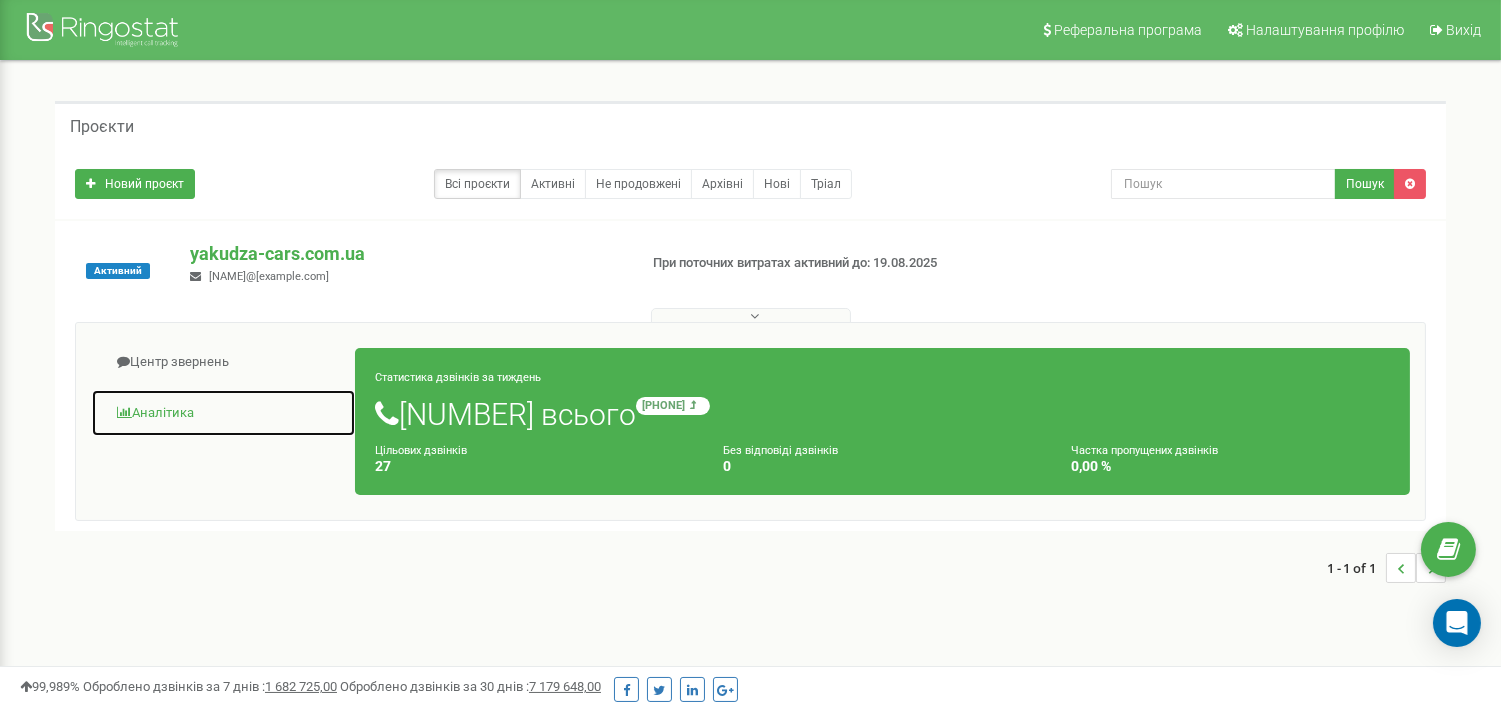 click on "Аналiтика" at bounding box center (223, 413) 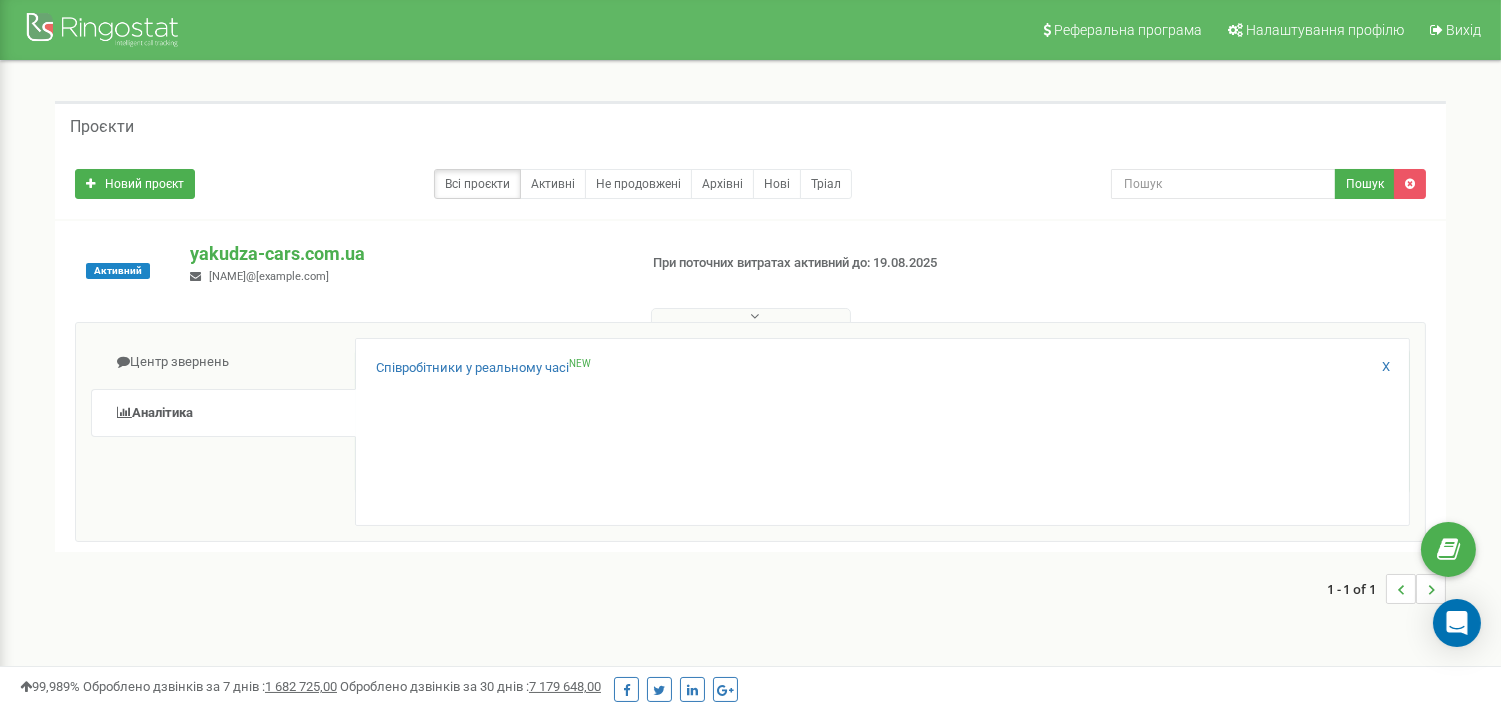 click on "Співробітники у реальному часі  NEW" at bounding box center (882, 373) 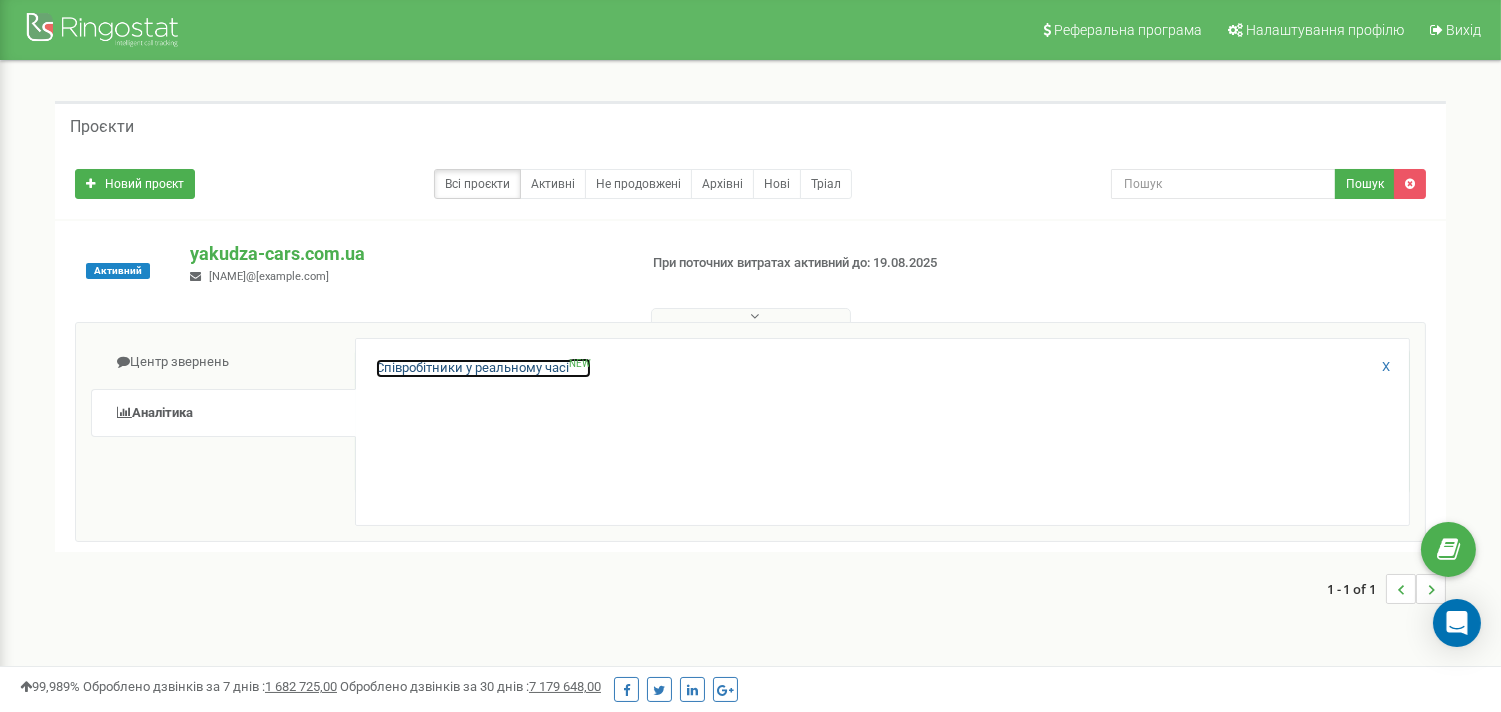 click on "Співробітники у реальному часі  NEW" at bounding box center [483, 368] 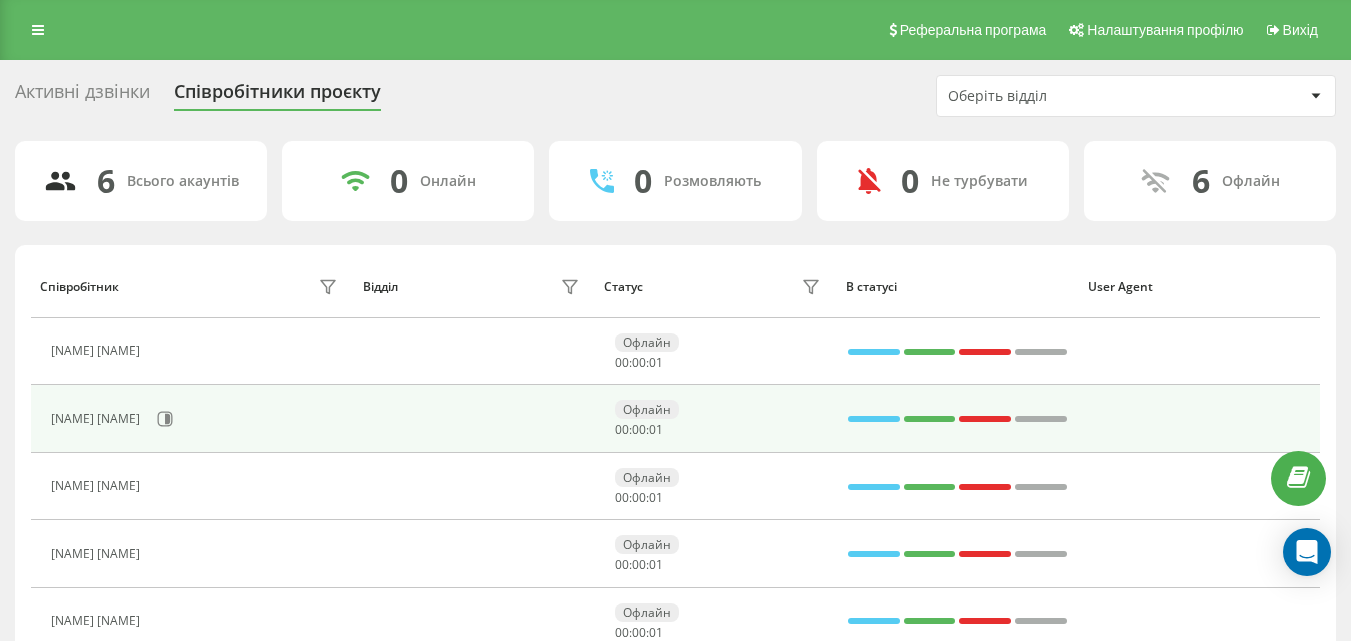 scroll, scrollTop: 106, scrollLeft: 0, axis: vertical 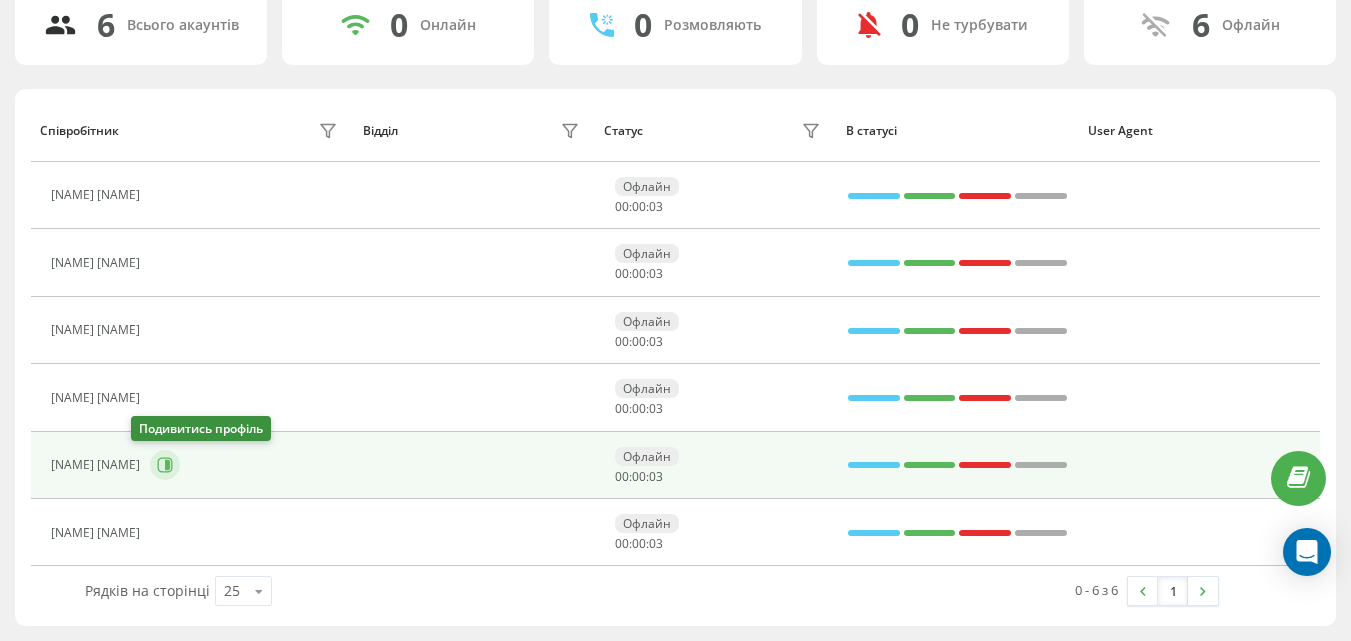 click 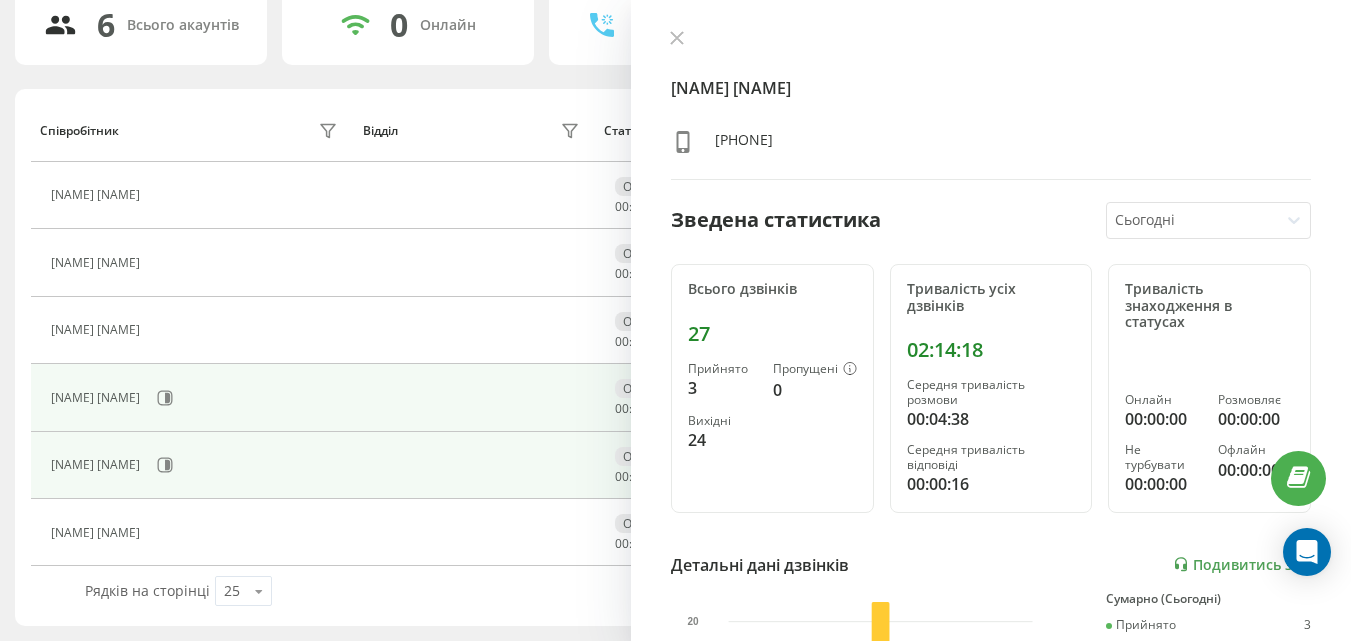 click on "[NAME] [NAME]" at bounding box center [192, 397] 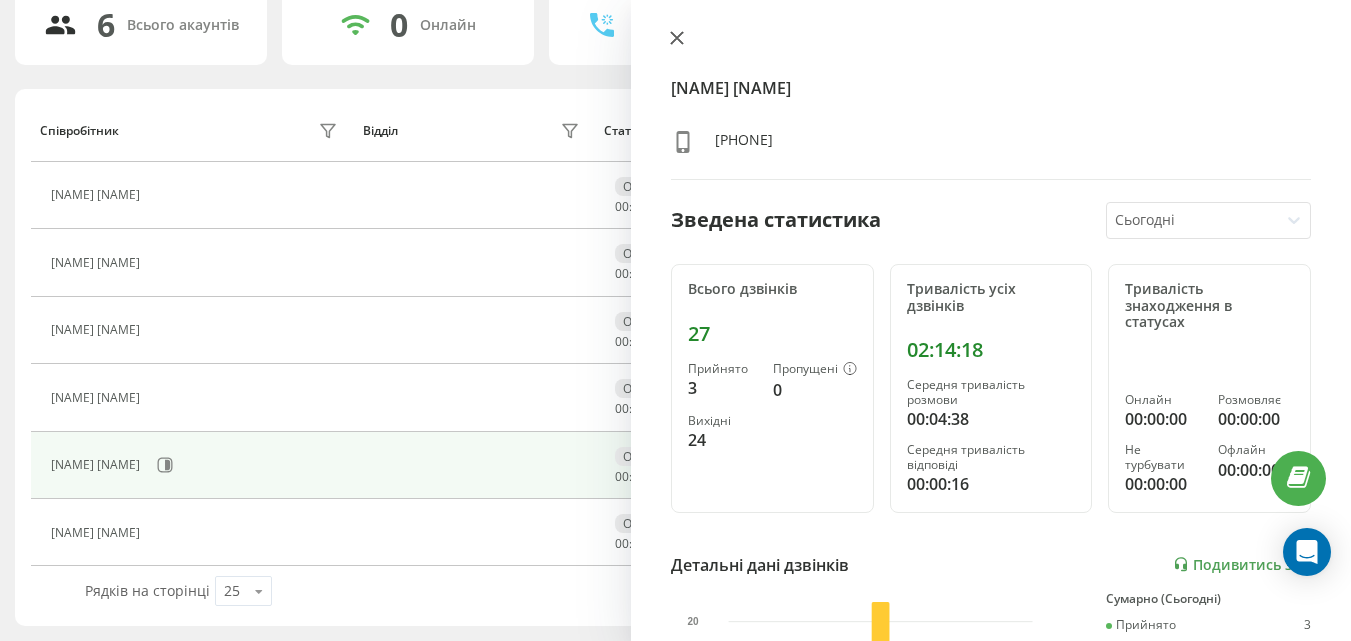 click at bounding box center (677, 39) 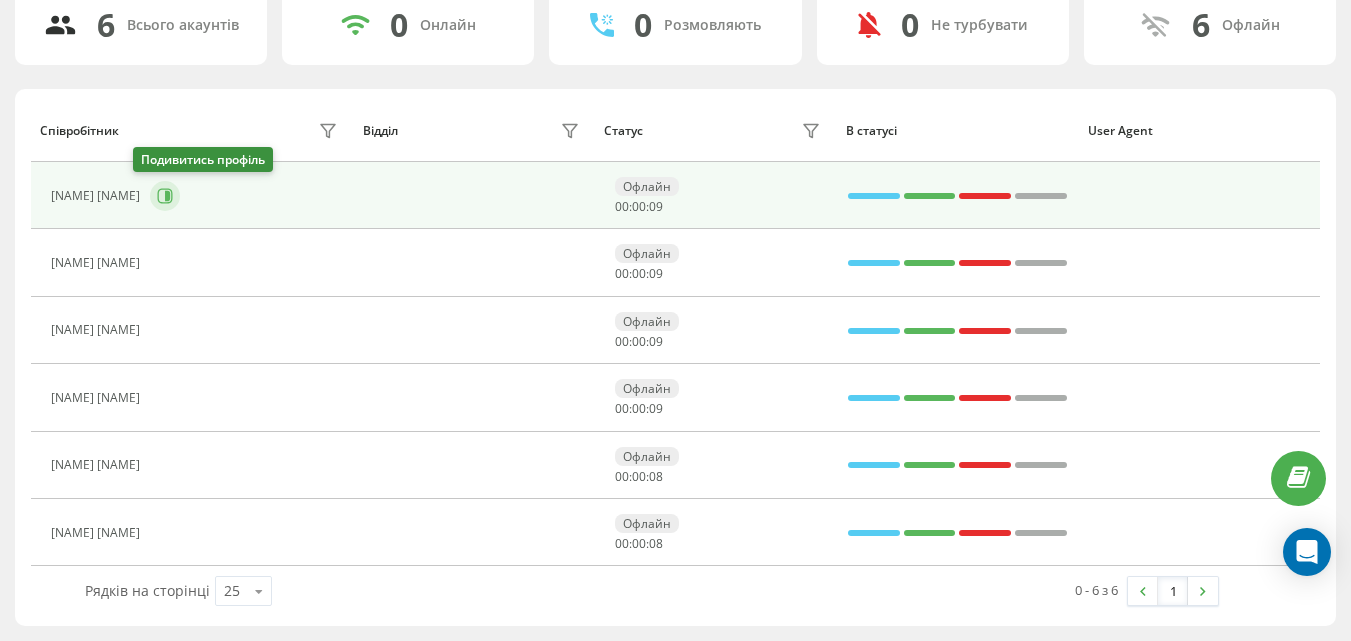 click at bounding box center [165, 196] 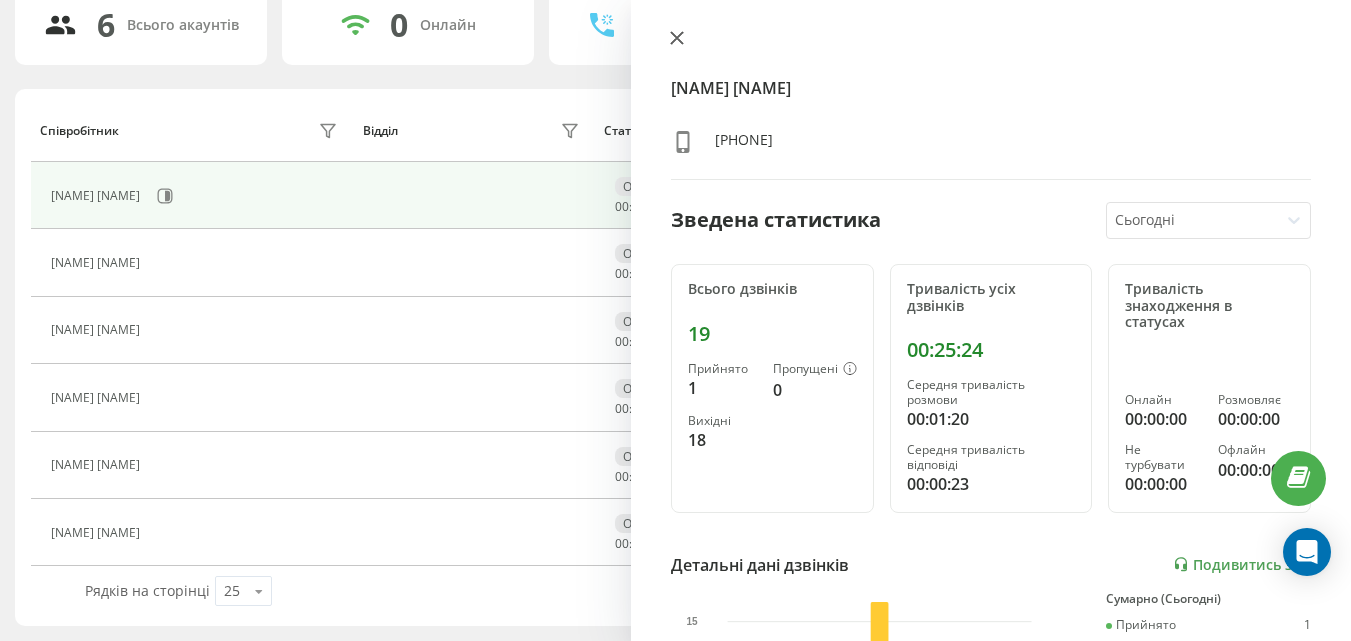 click at bounding box center [677, 39] 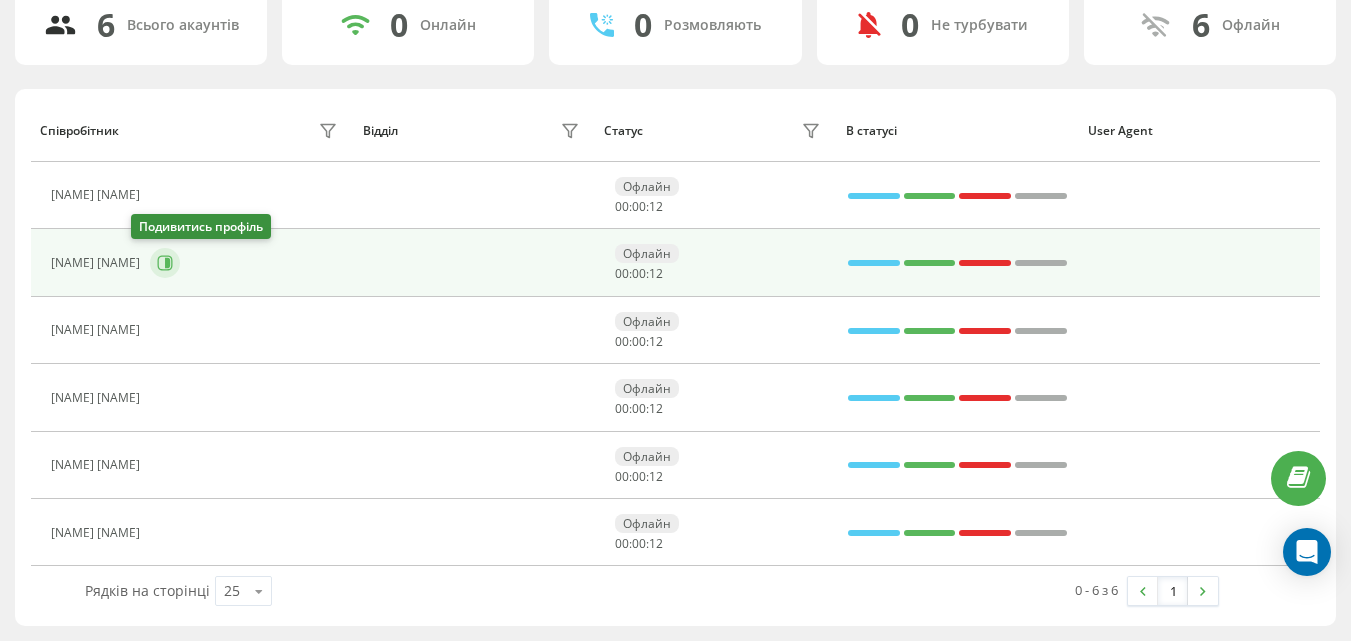 click 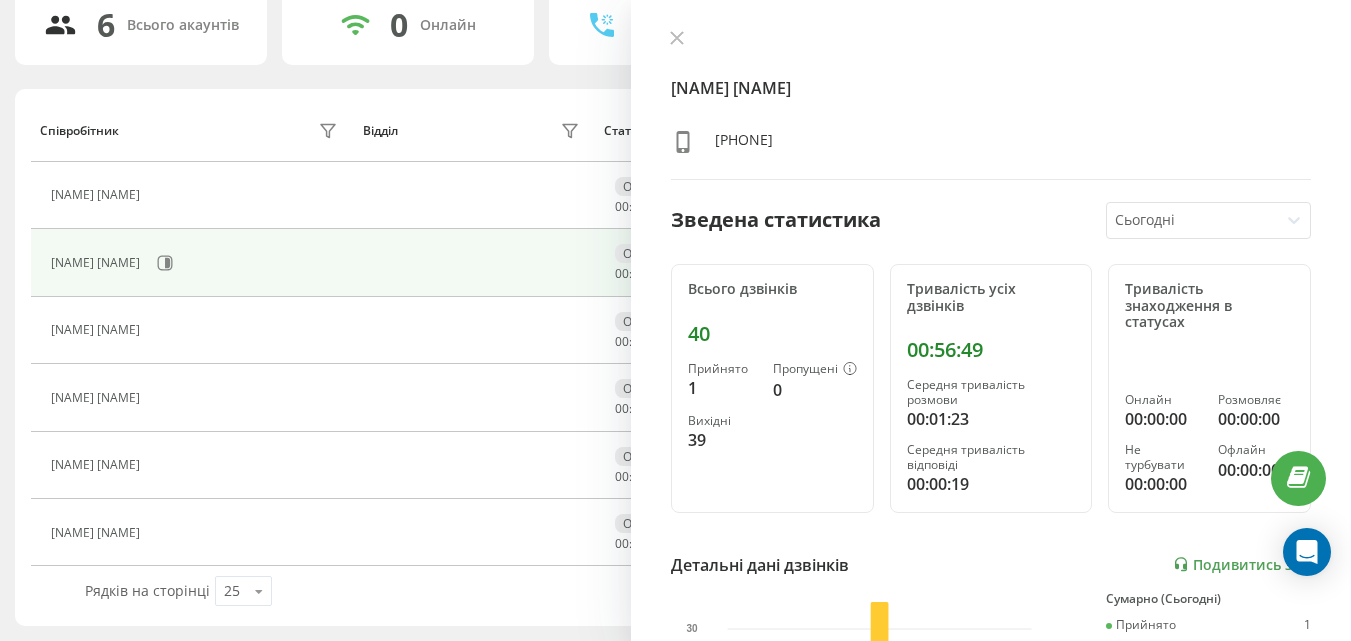 click on "[NAME] [NAME] +[PHONE]" at bounding box center [991, 105] 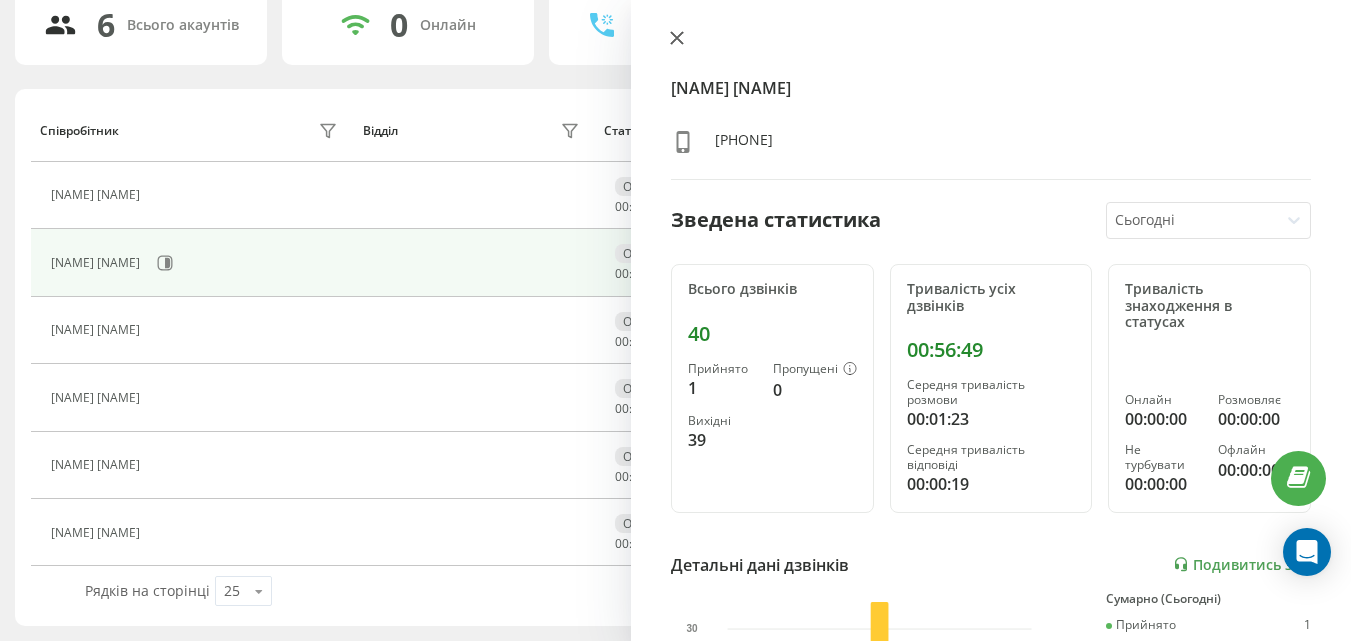 click 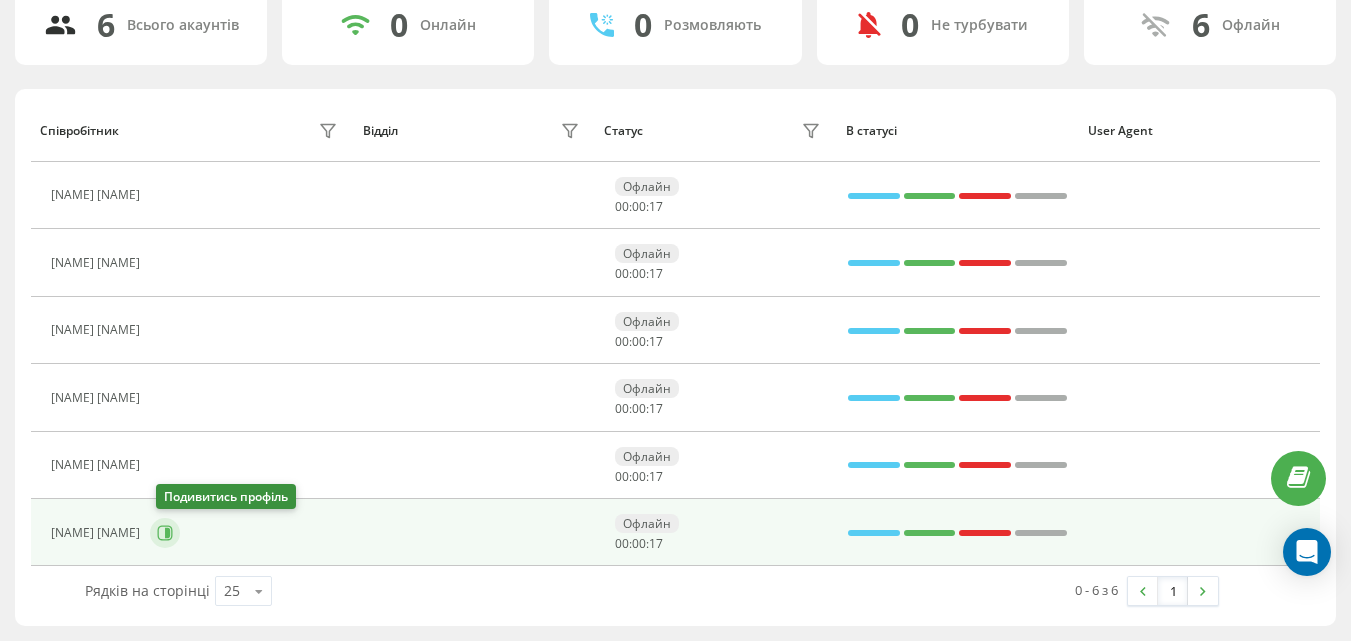 click at bounding box center (165, 533) 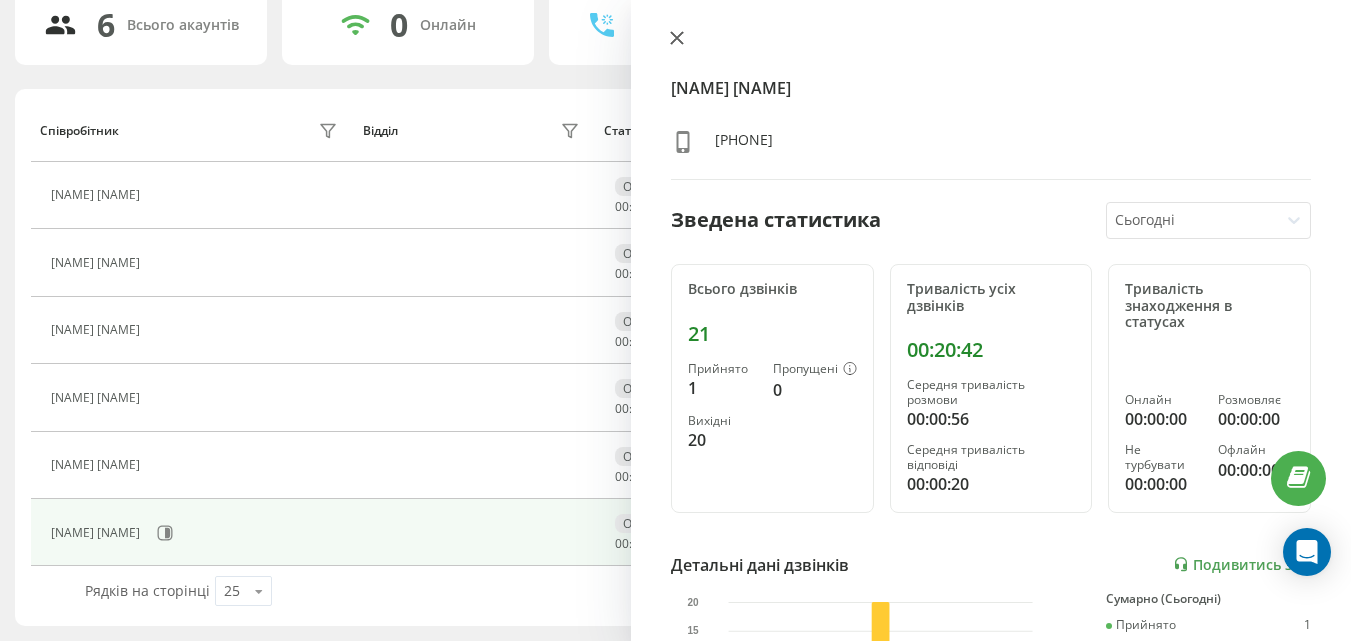 click 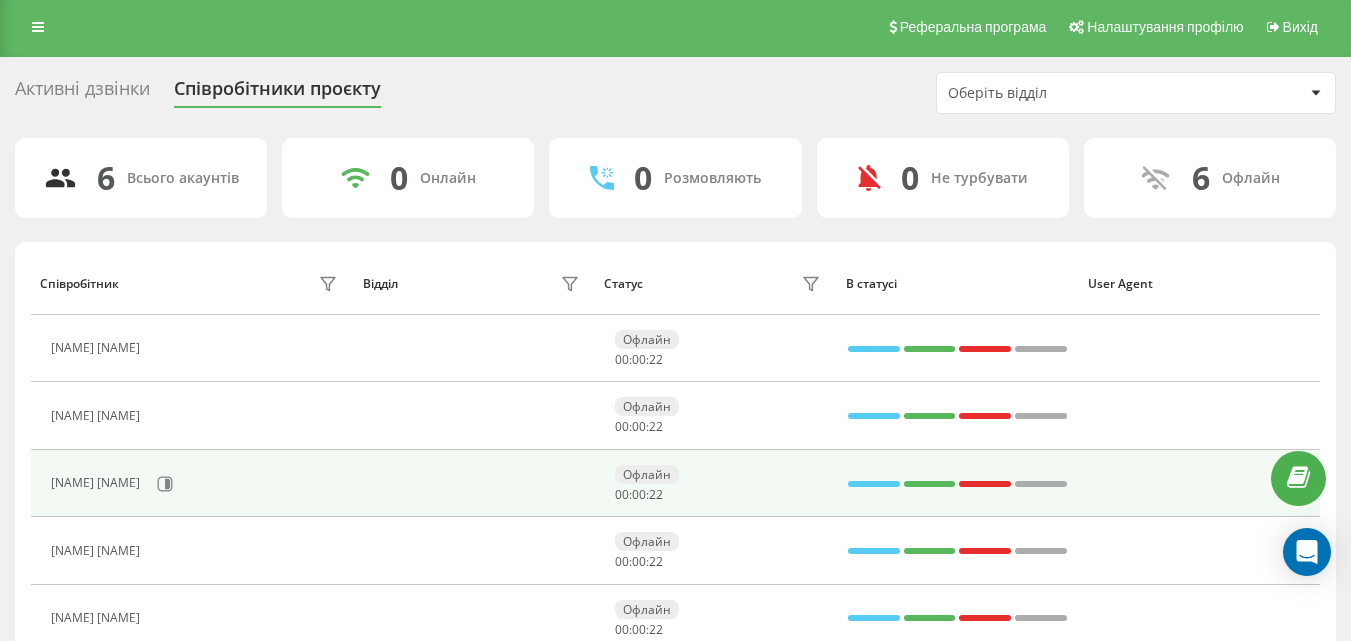 scroll, scrollTop: 0, scrollLeft: 0, axis: both 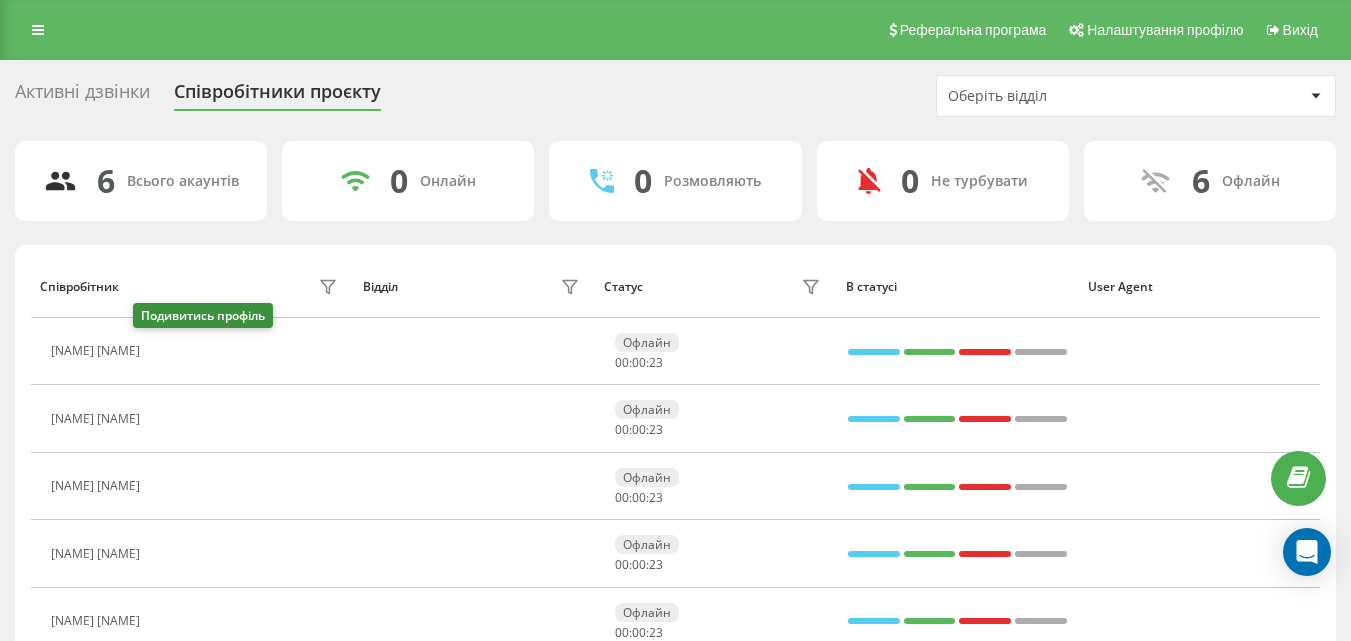 click 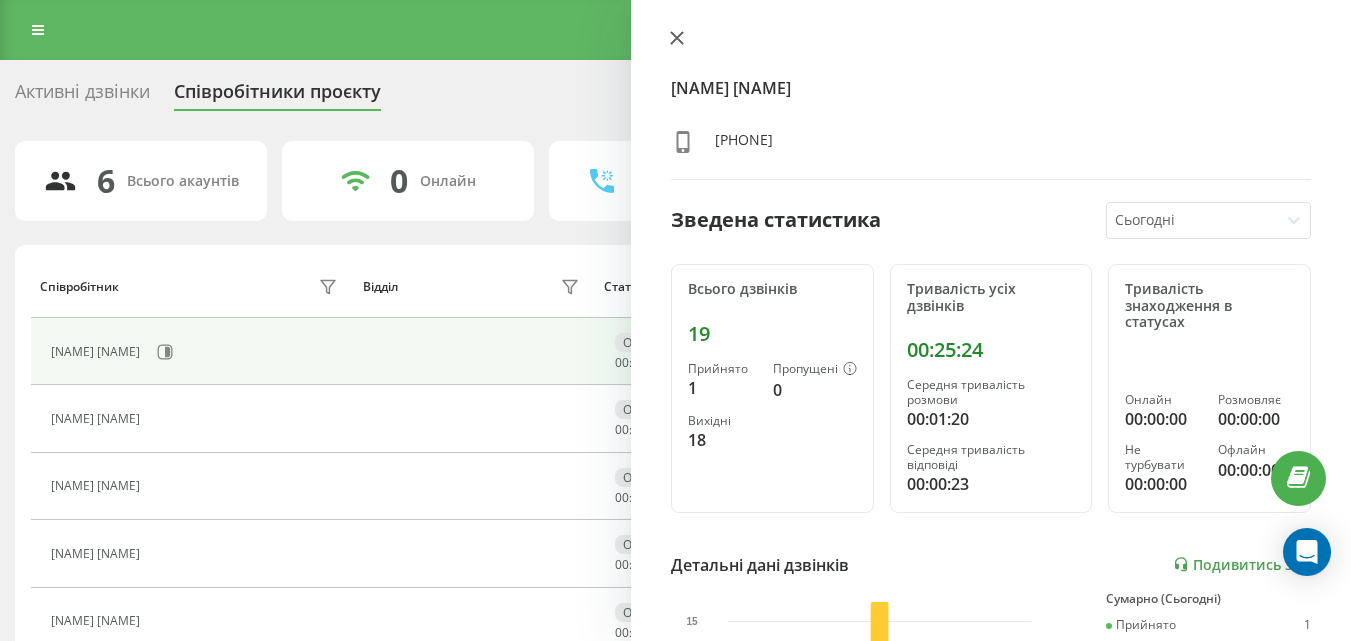 click 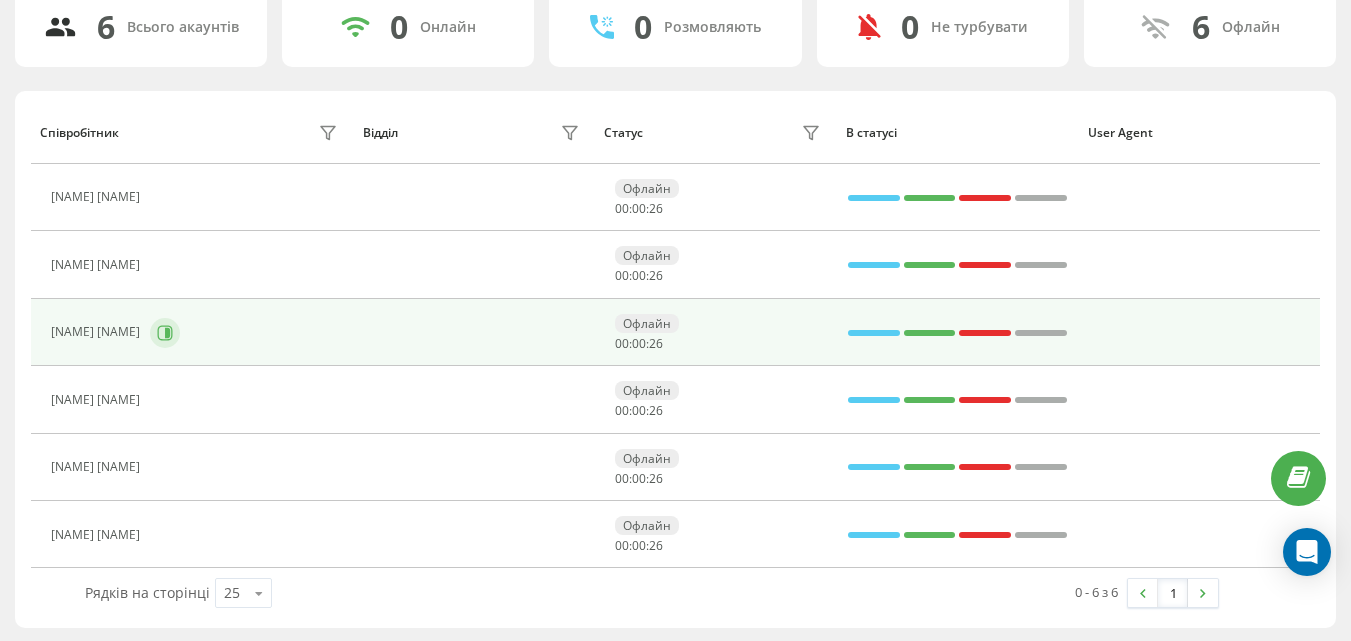 scroll, scrollTop: 156, scrollLeft: 0, axis: vertical 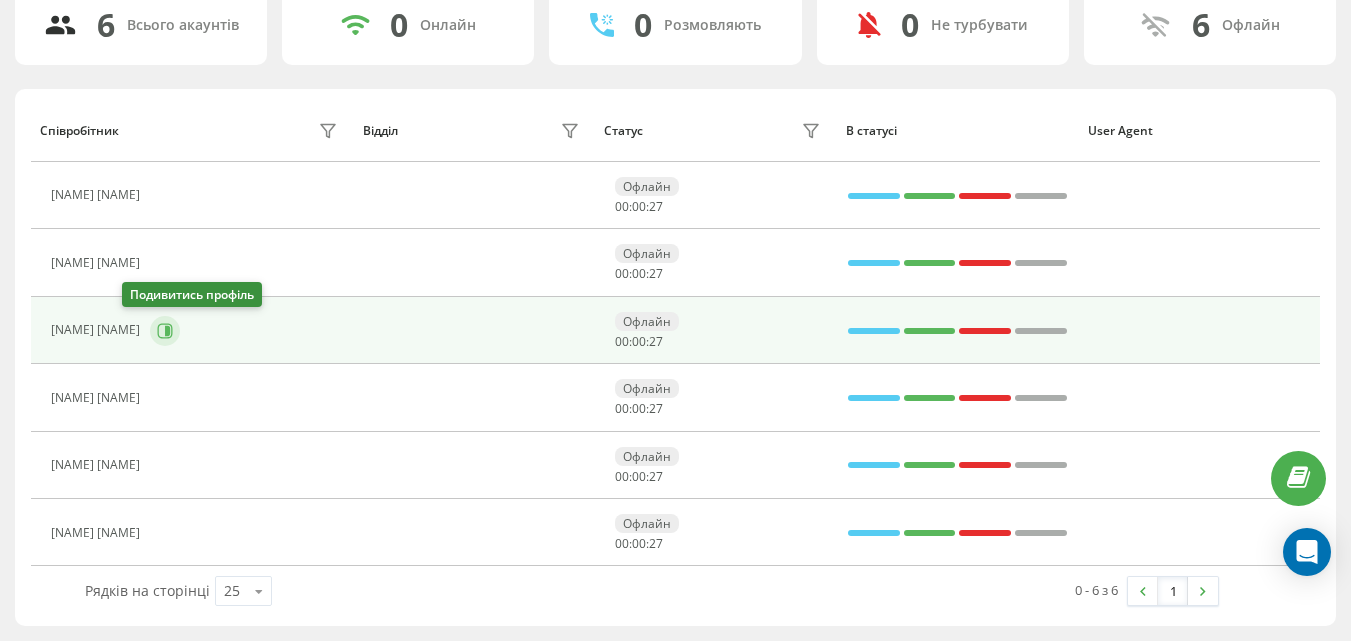 click 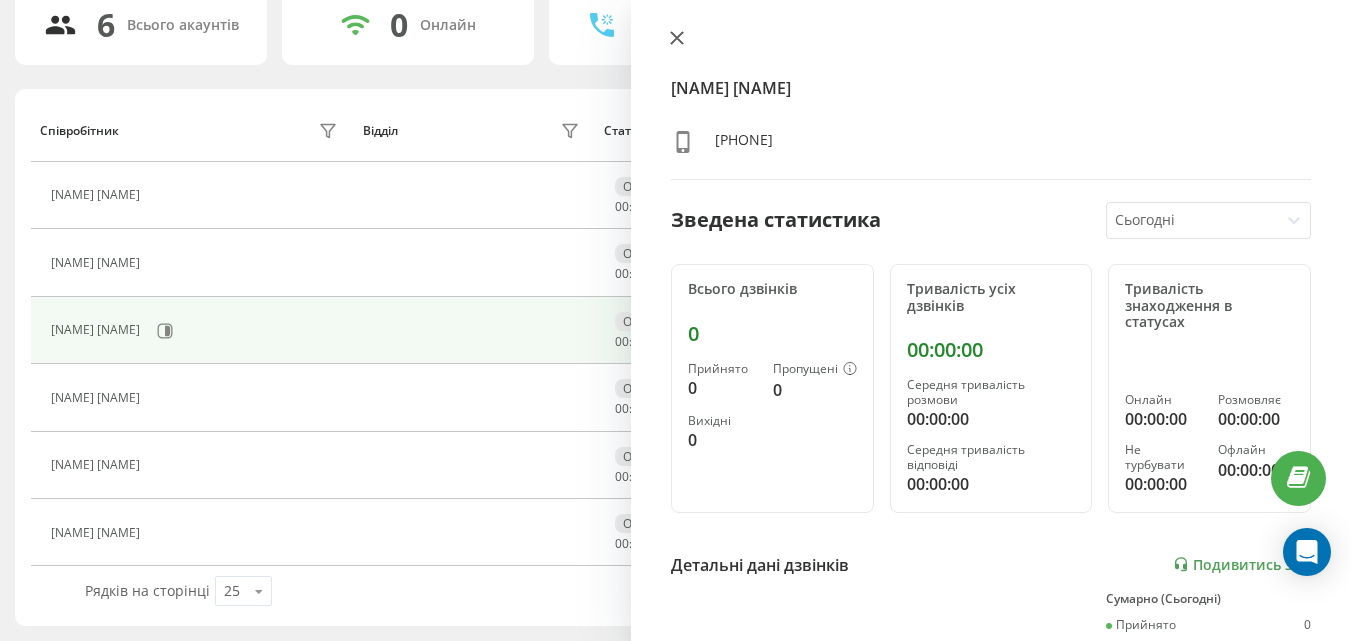 click 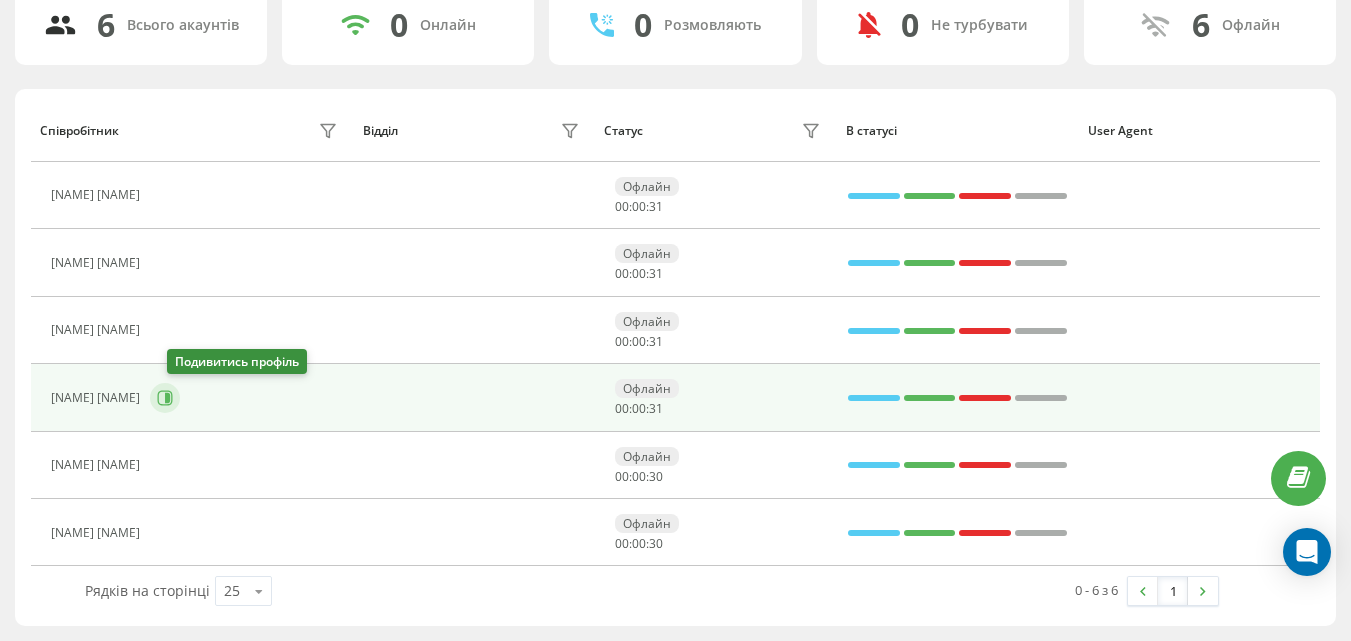 click 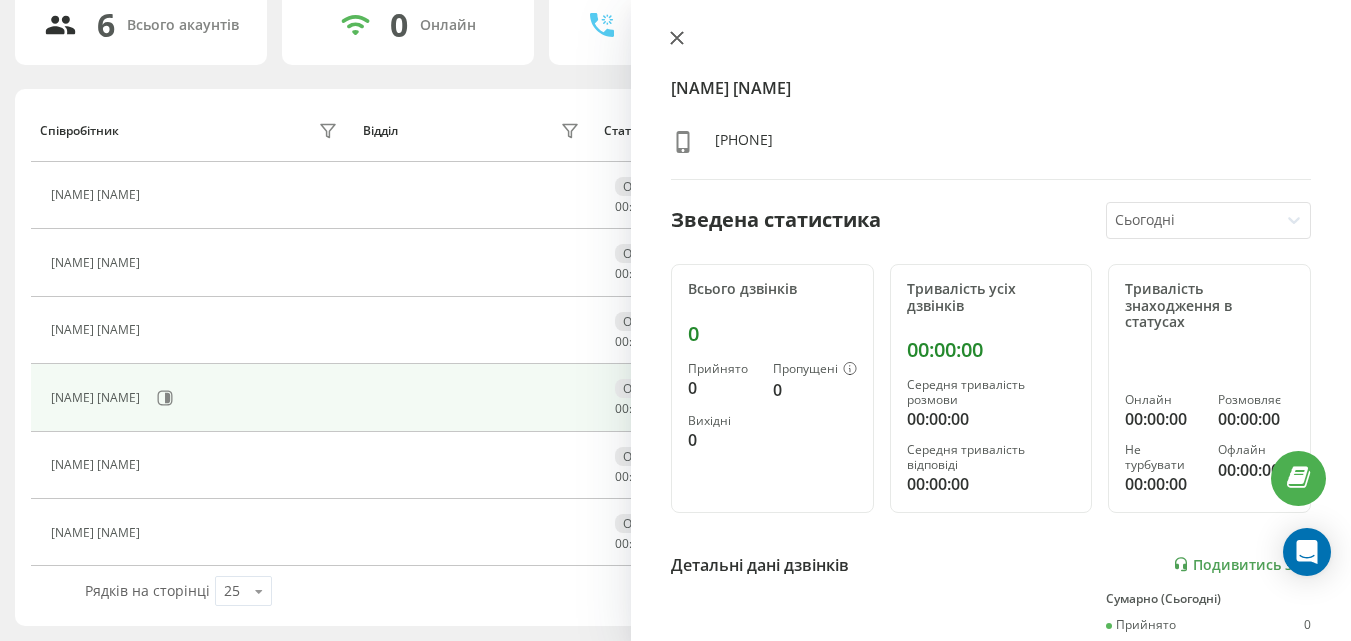 click at bounding box center (677, 39) 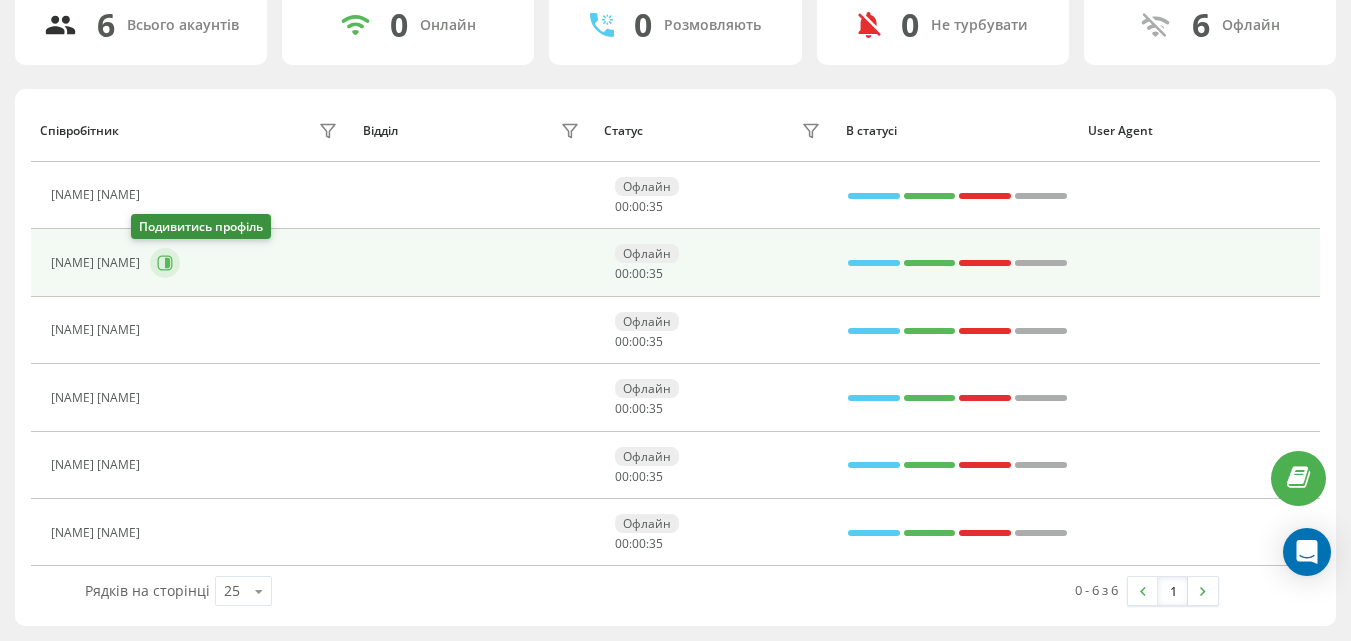 click at bounding box center (165, 263) 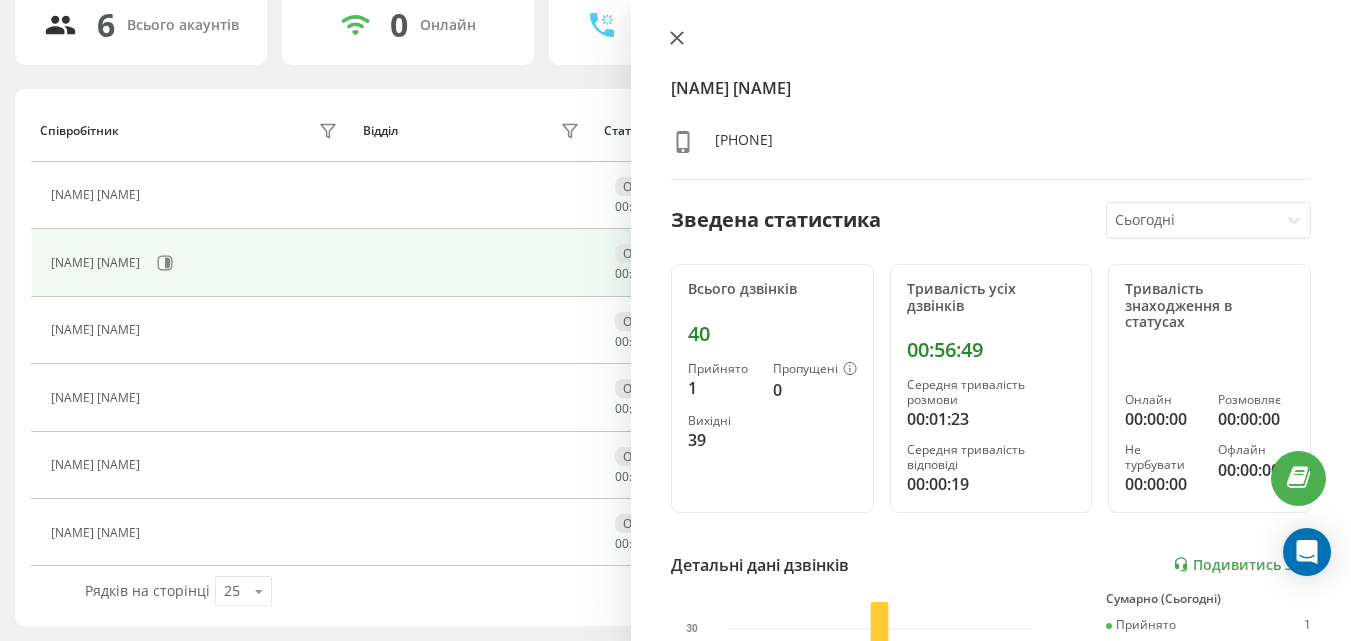 drag, startPoint x: 660, startPoint y: 34, endPoint x: 678, endPoint y: 37, distance: 18.248287 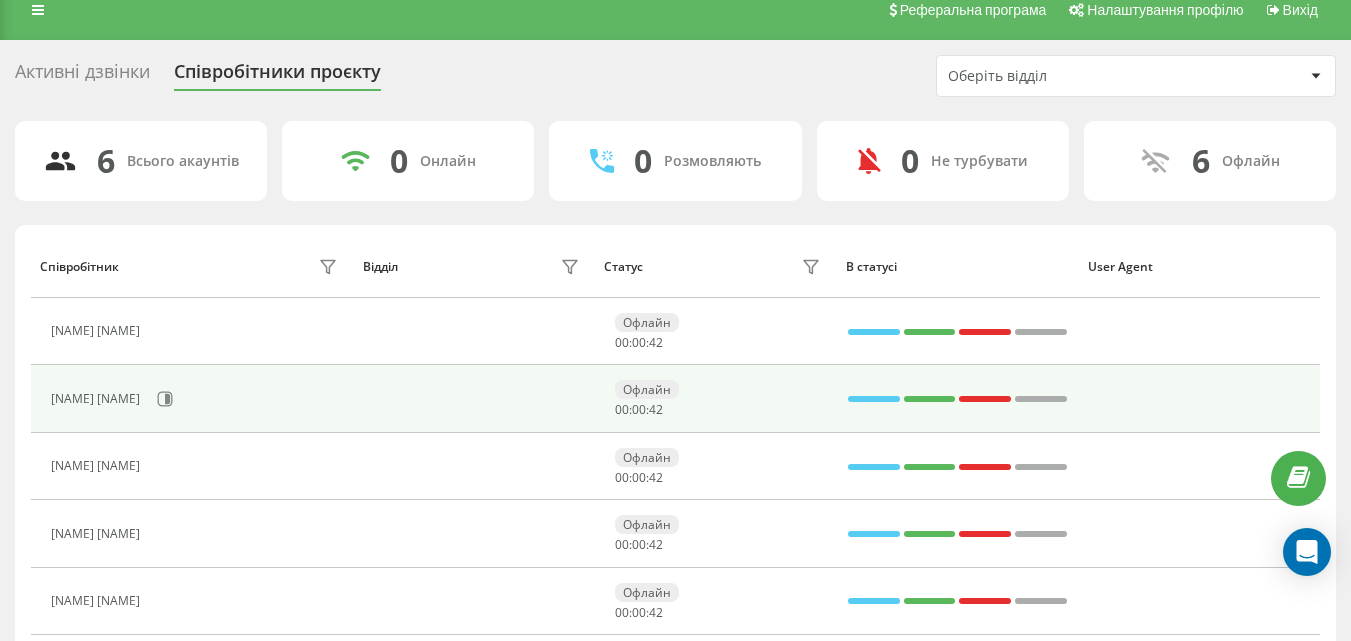 scroll, scrollTop: 0, scrollLeft: 0, axis: both 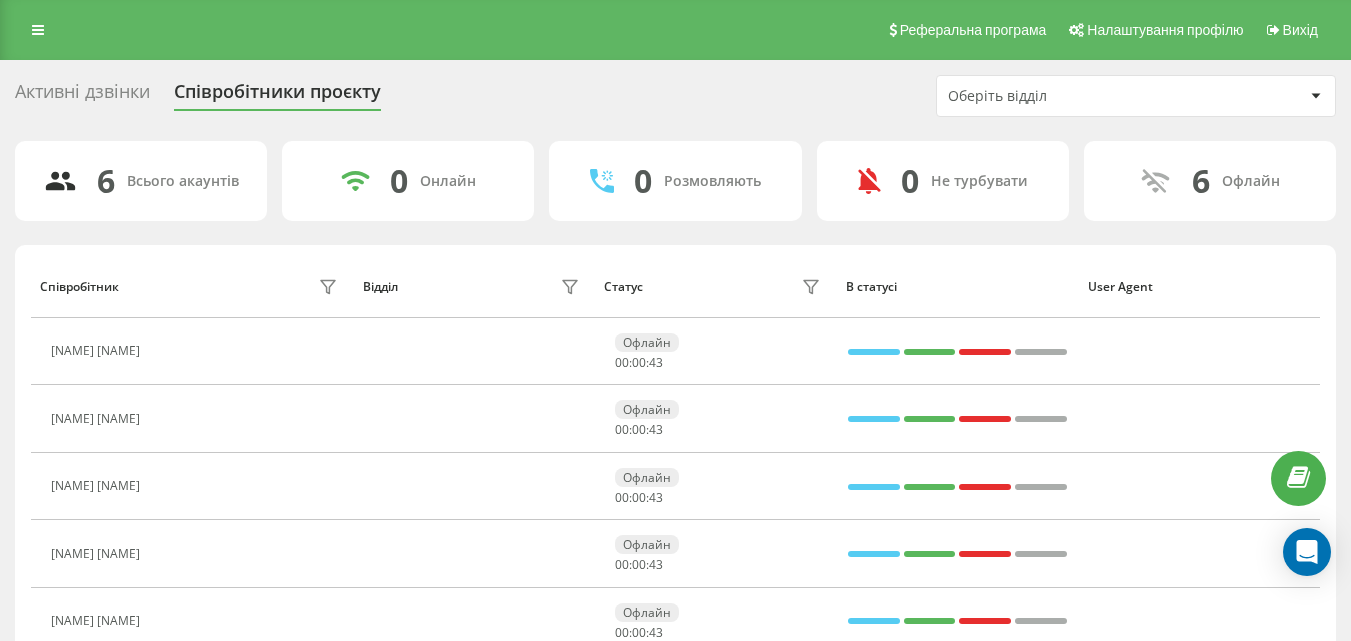 click on "Активні дзвінки" at bounding box center [82, 96] 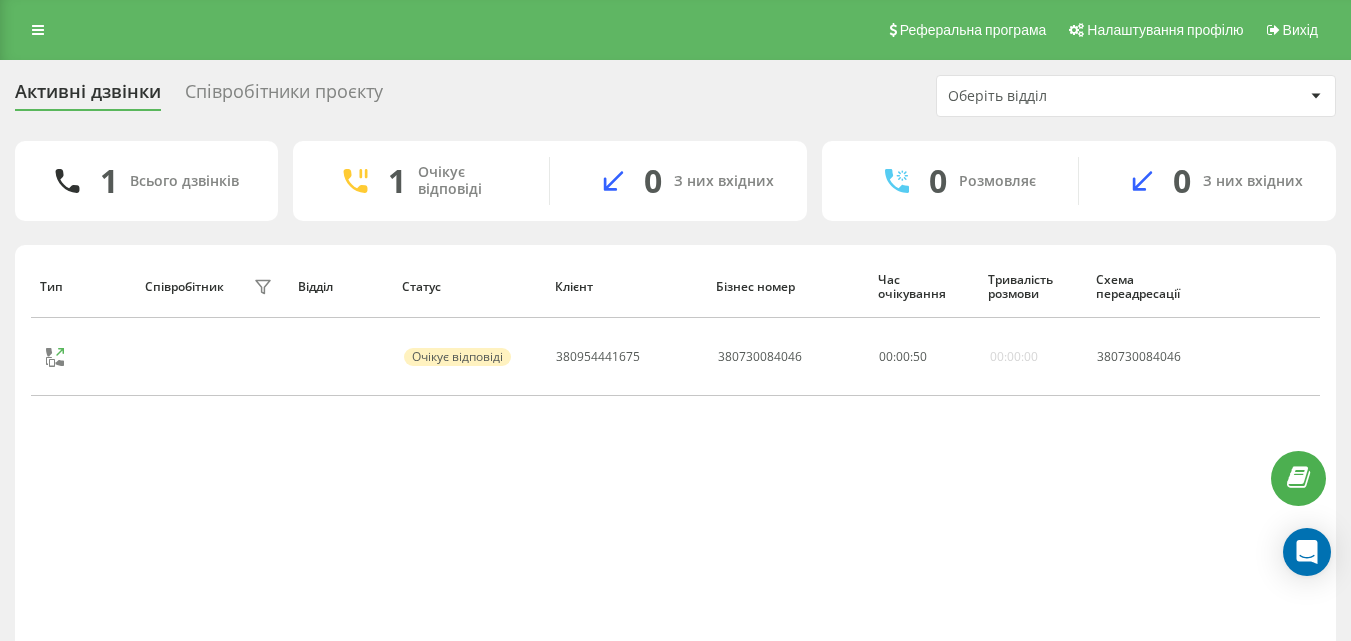 scroll, scrollTop: 0, scrollLeft: 0, axis: both 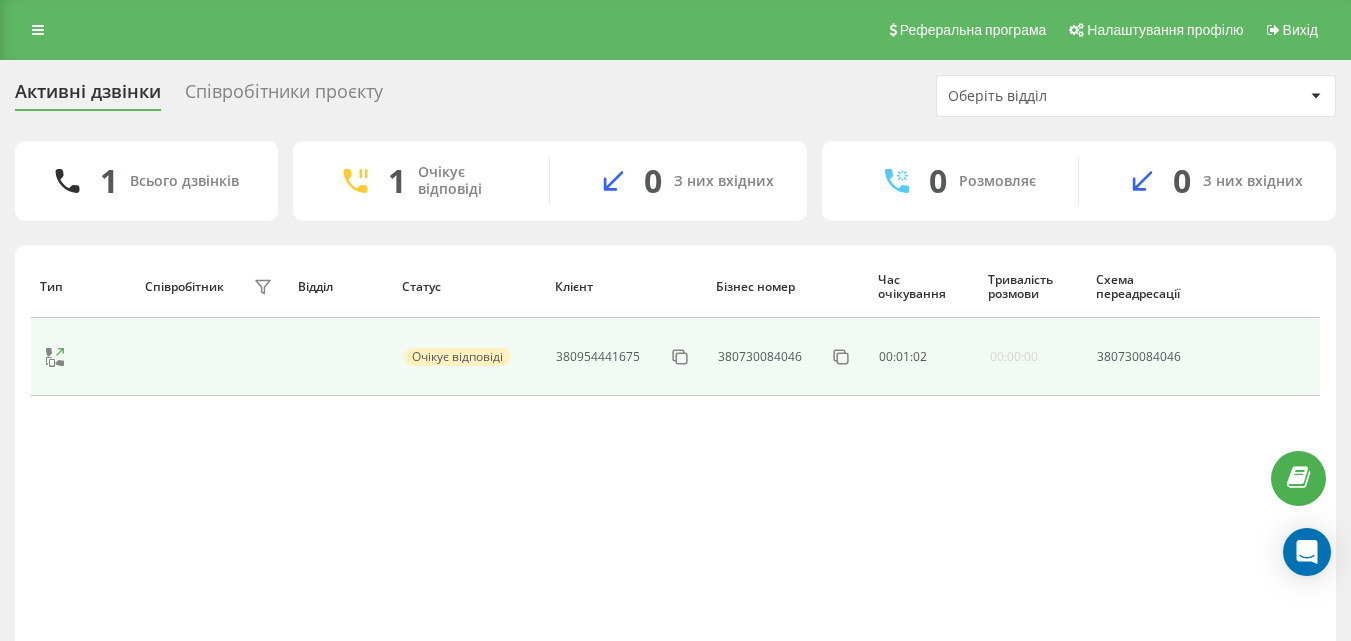 click 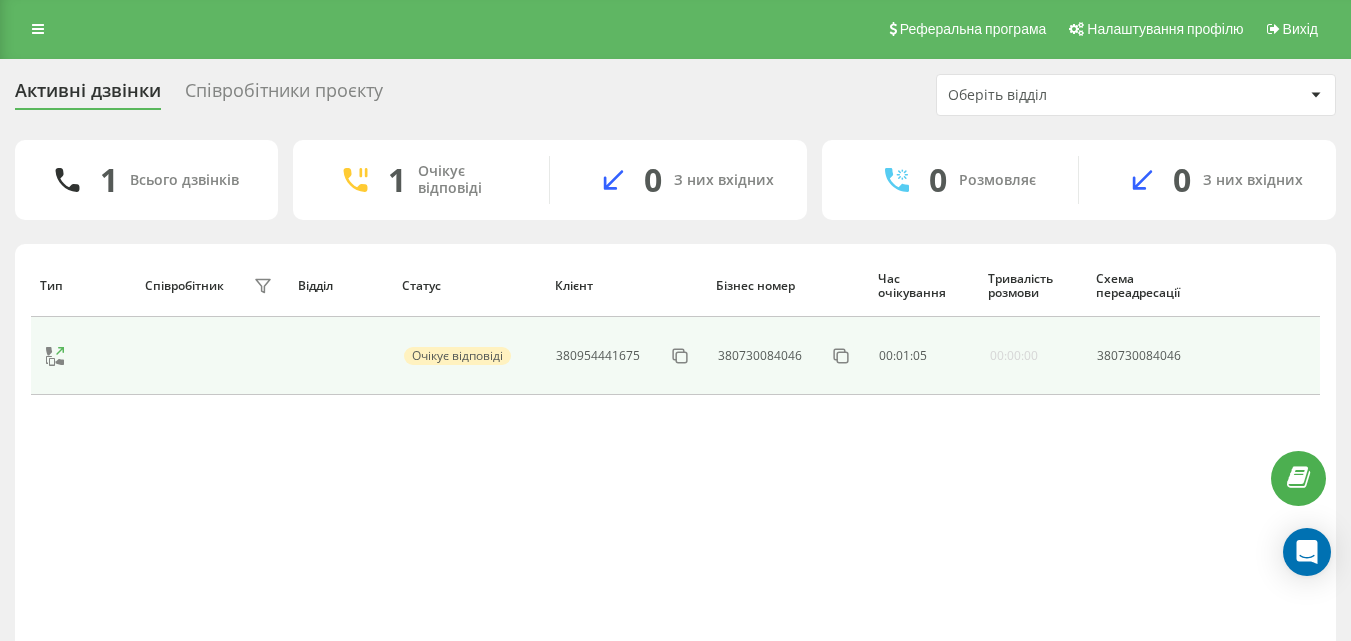 scroll, scrollTop: 0, scrollLeft: 0, axis: both 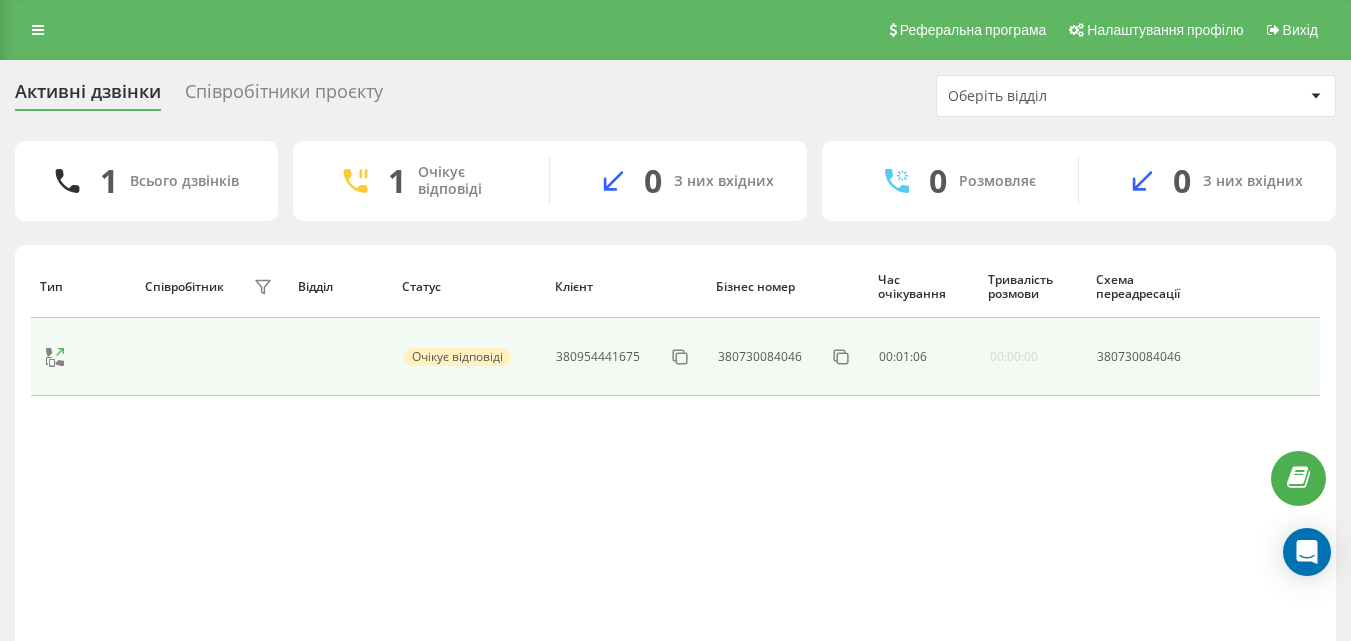 click at bounding box center [55, 357] 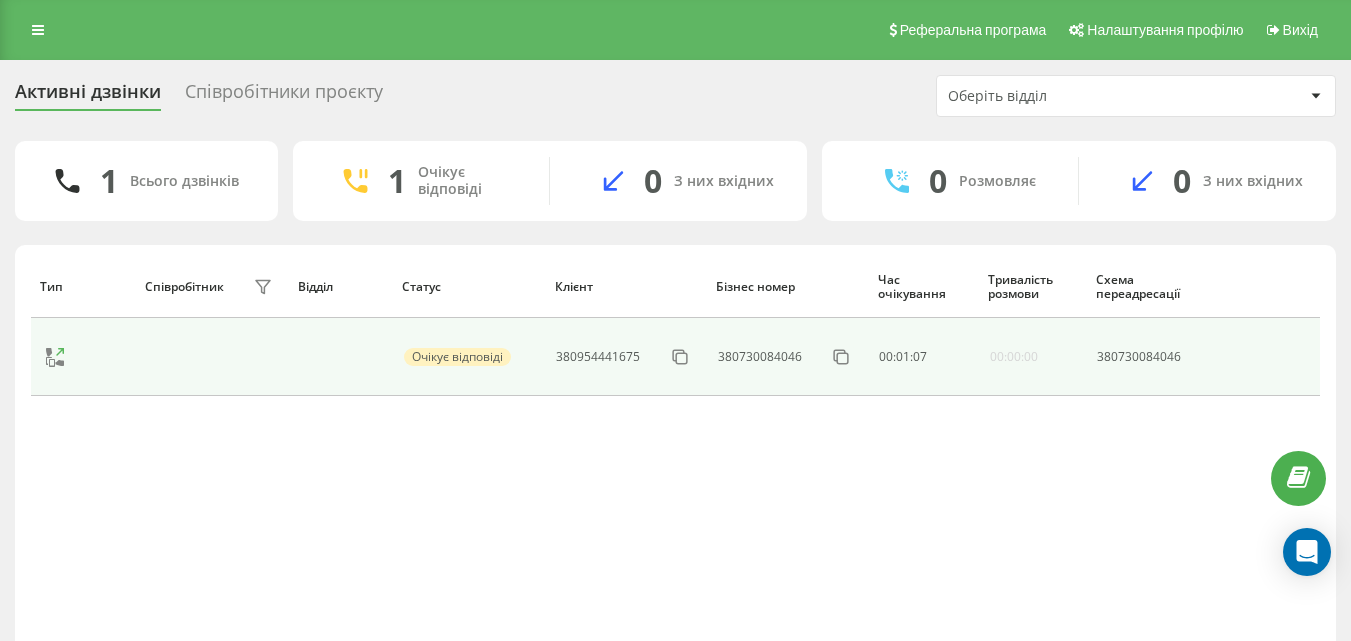 click 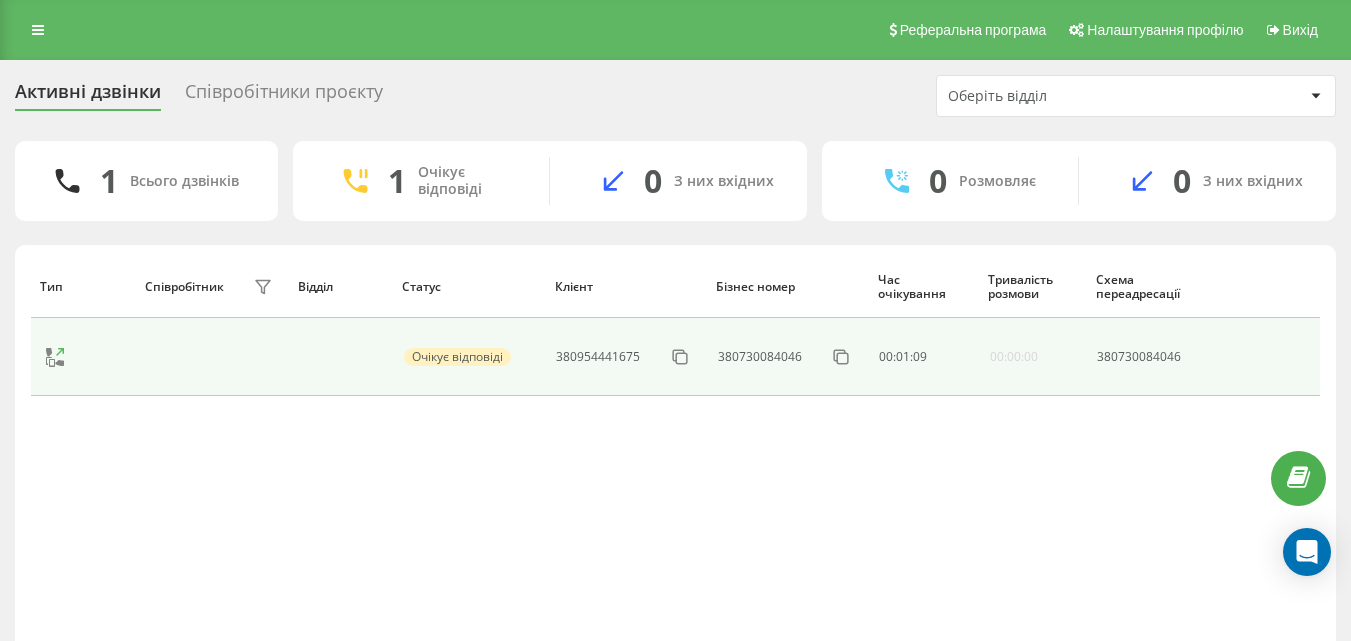 drag, startPoint x: 227, startPoint y: 371, endPoint x: 213, endPoint y: 324, distance: 49.0408 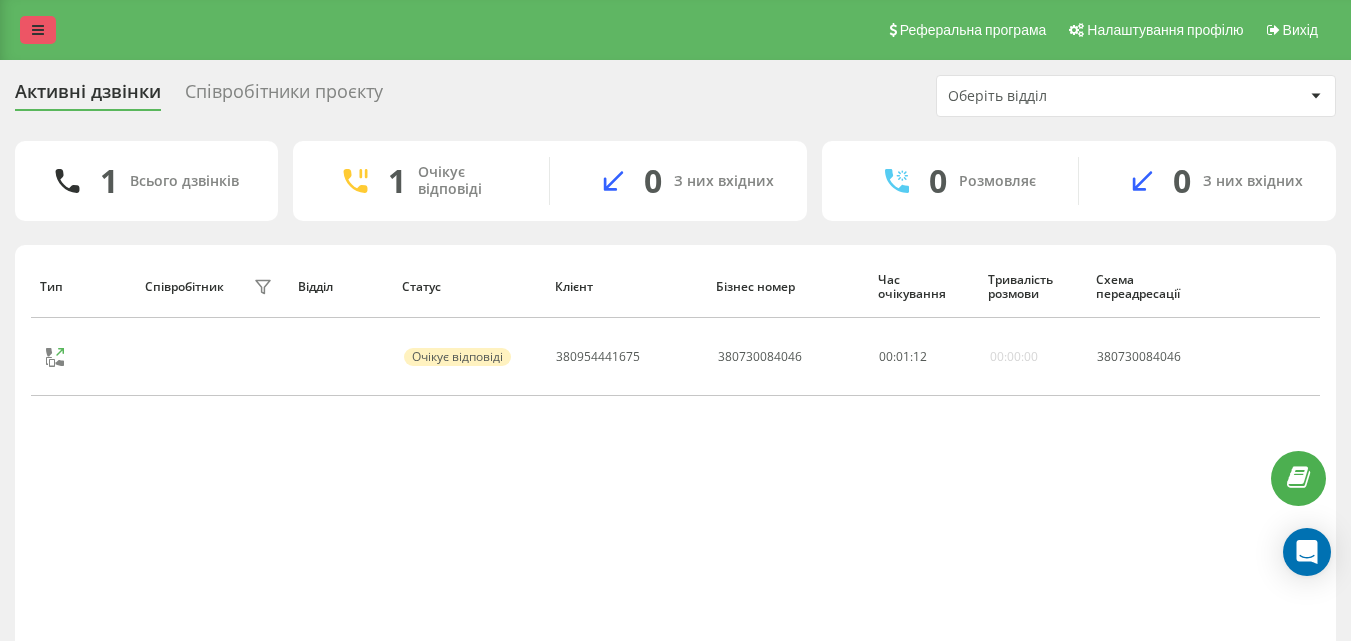 click at bounding box center [38, 30] 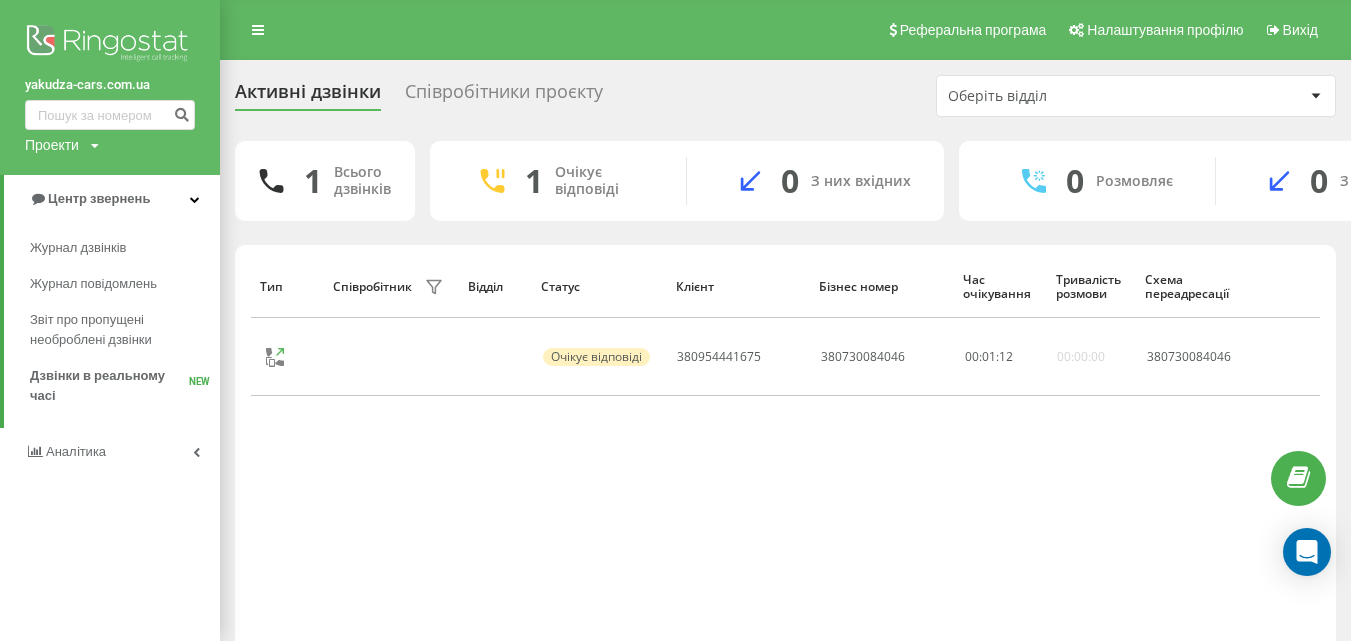 click at bounding box center (110, 45) 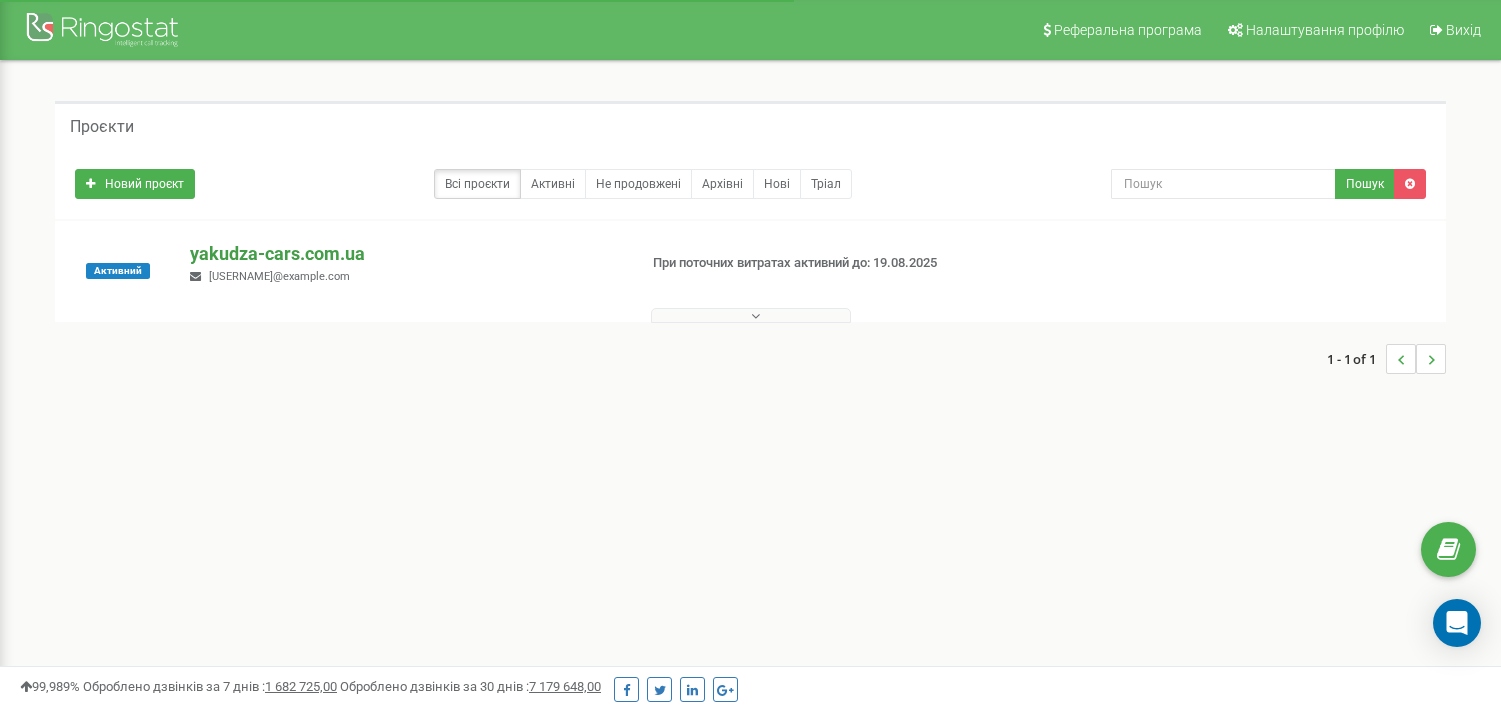 scroll, scrollTop: 0, scrollLeft: 0, axis: both 